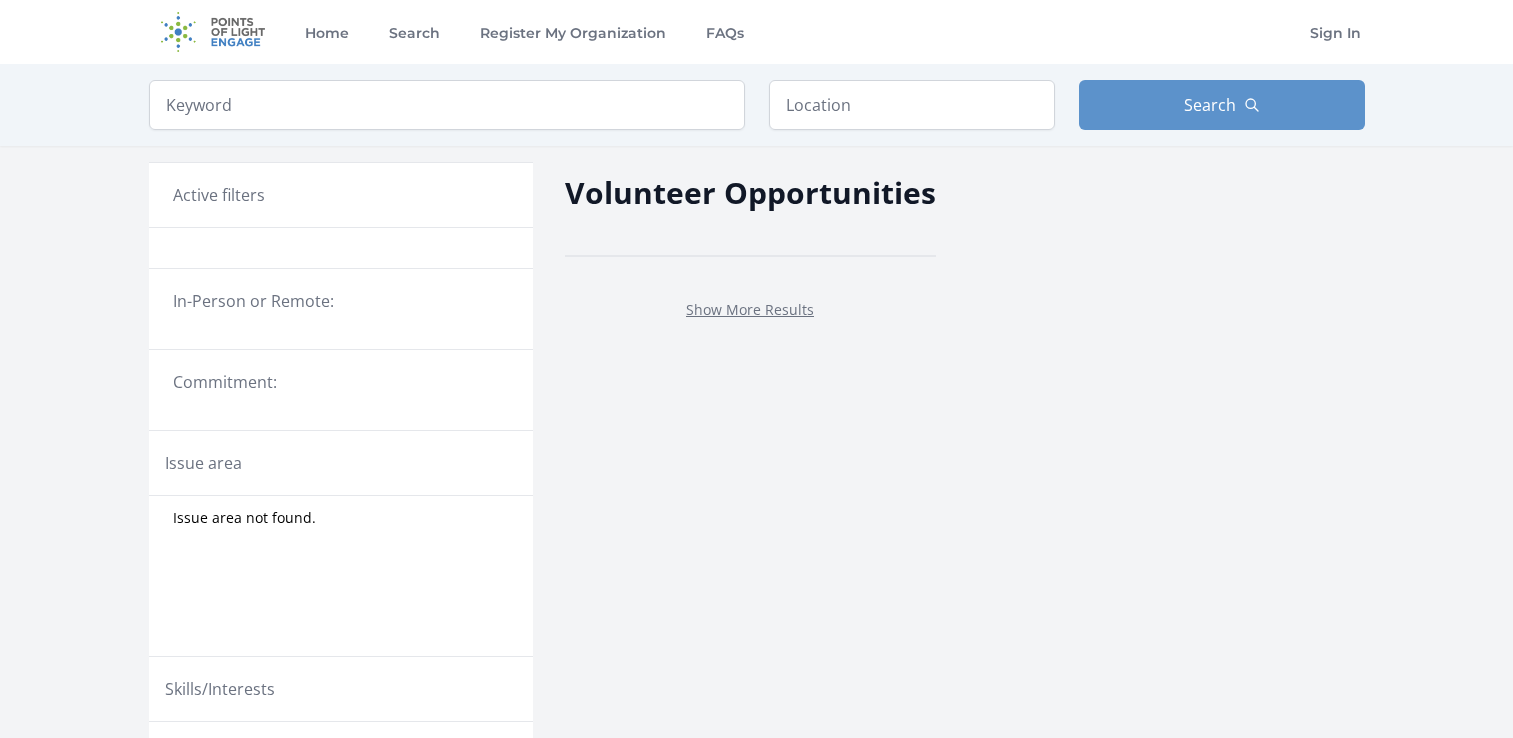 scroll, scrollTop: 0, scrollLeft: 0, axis: both 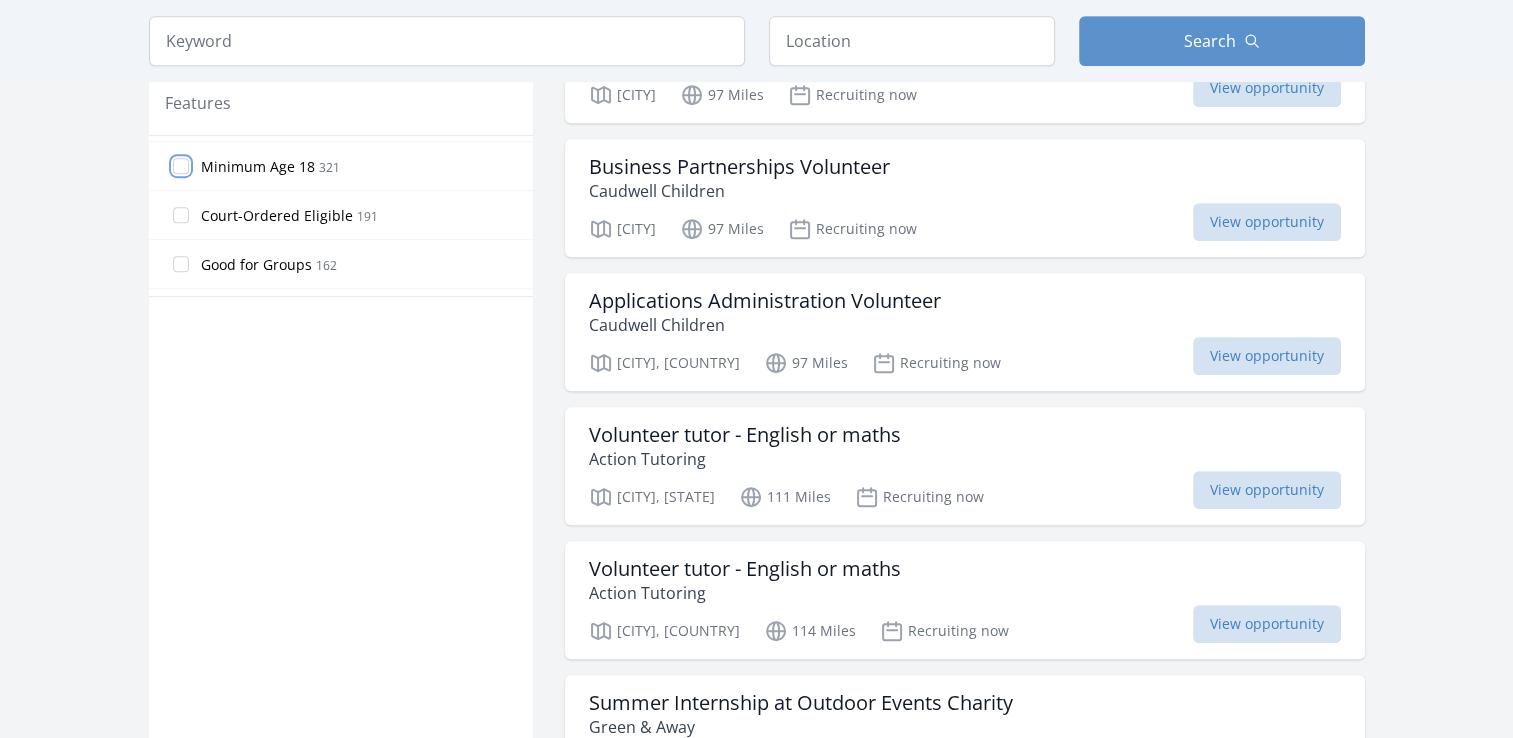 click on "Minimum Age 18   [NUMBER]" at bounding box center (181, 166) 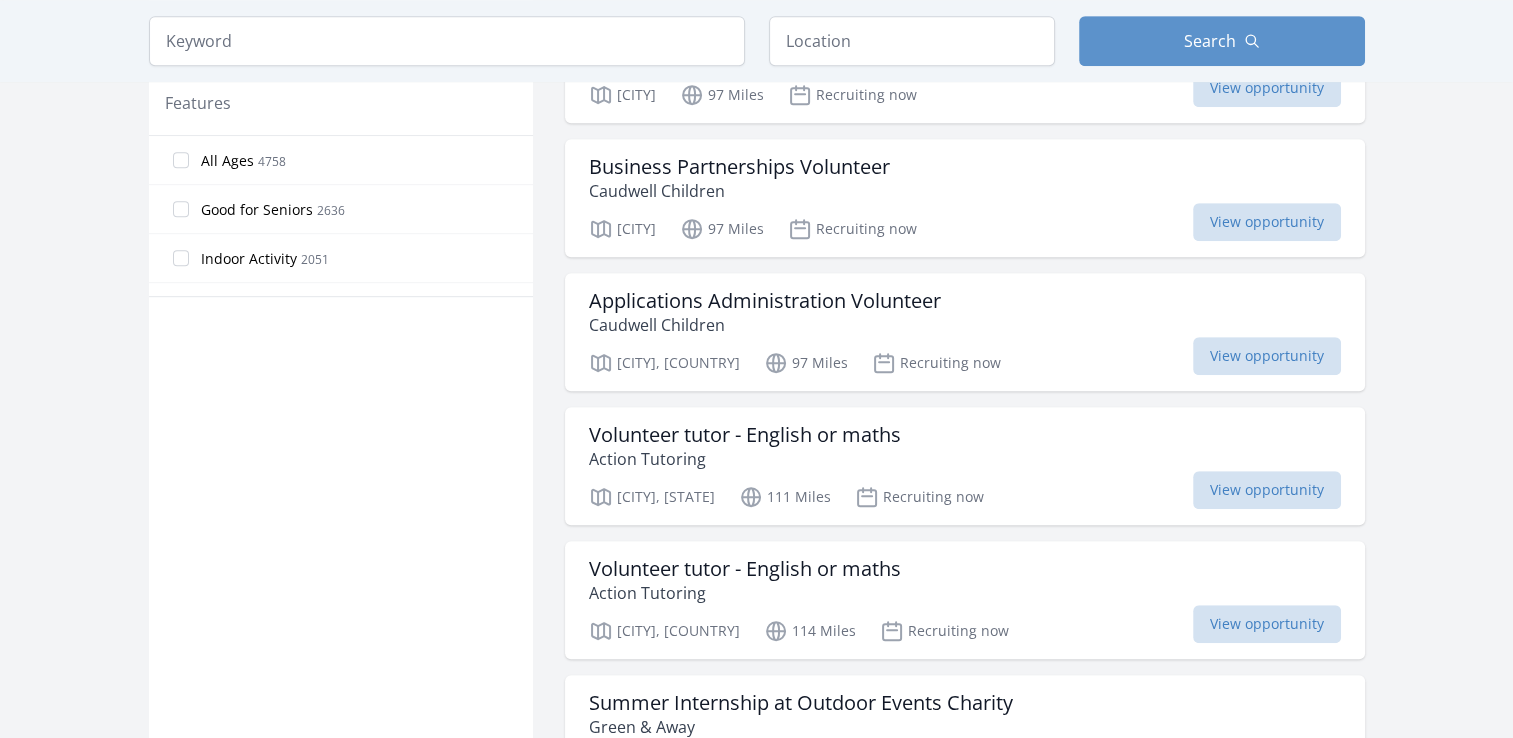 scroll, scrollTop: 1052, scrollLeft: 0, axis: vertical 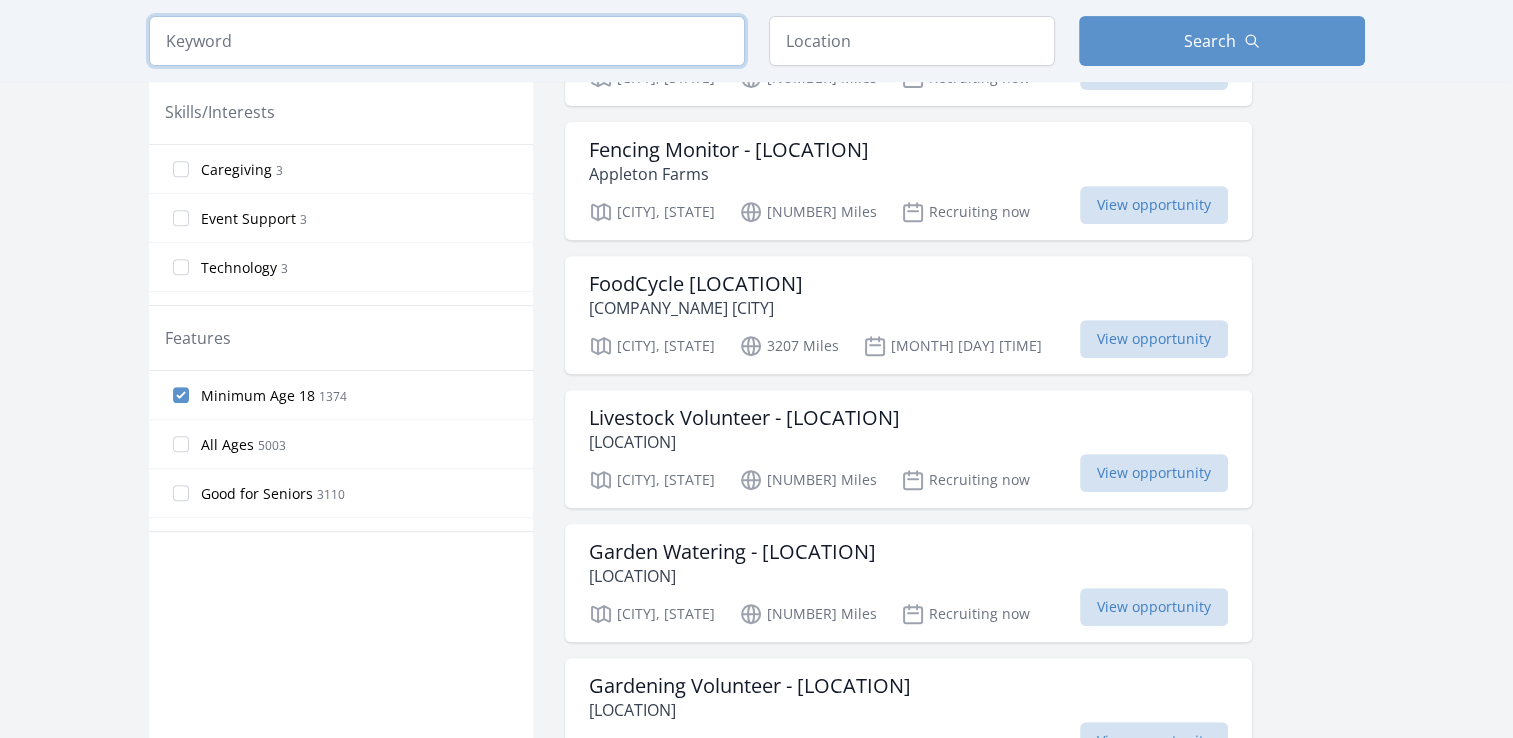 click at bounding box center [447, 41] 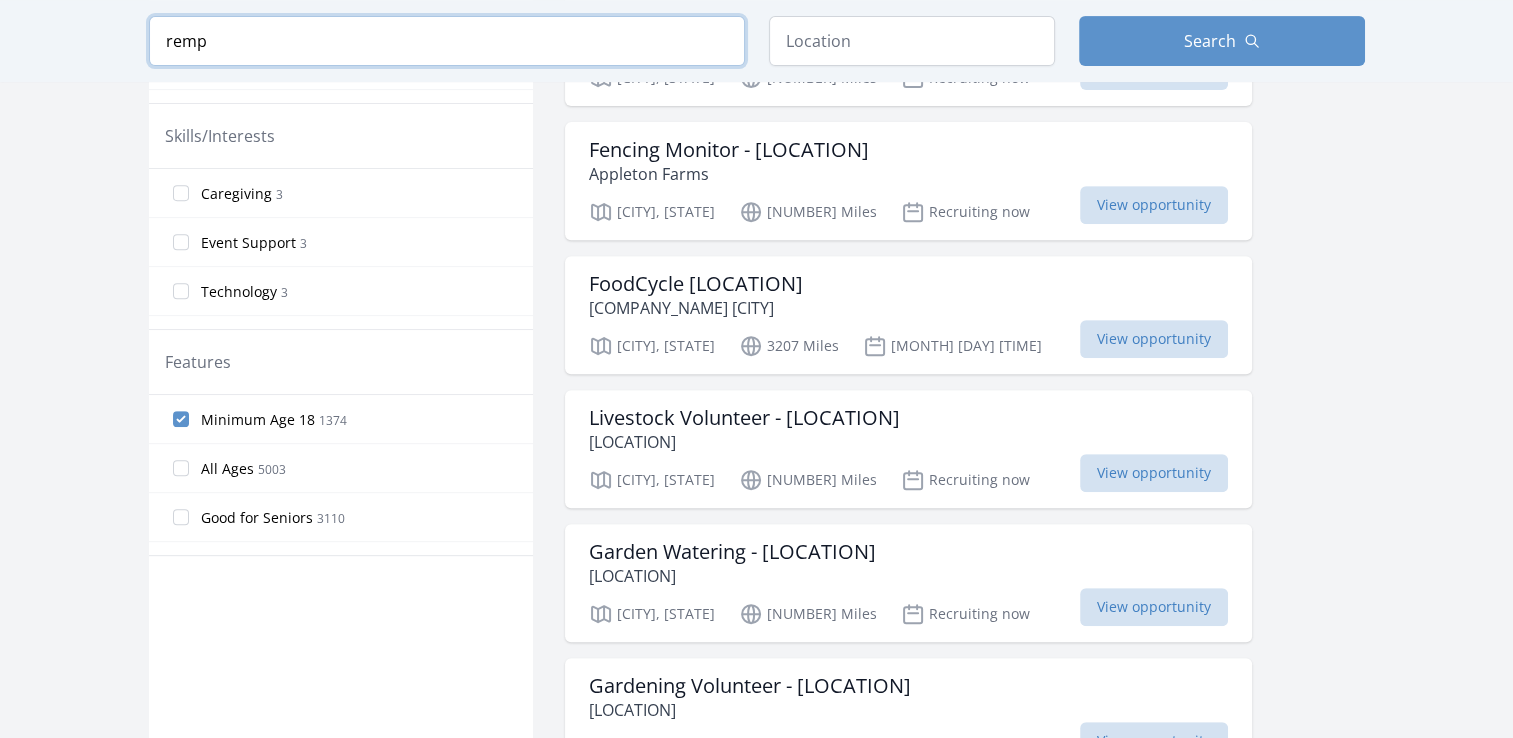 scroll, scrollTop: 841, scrollLeft: 0, axis: vertical 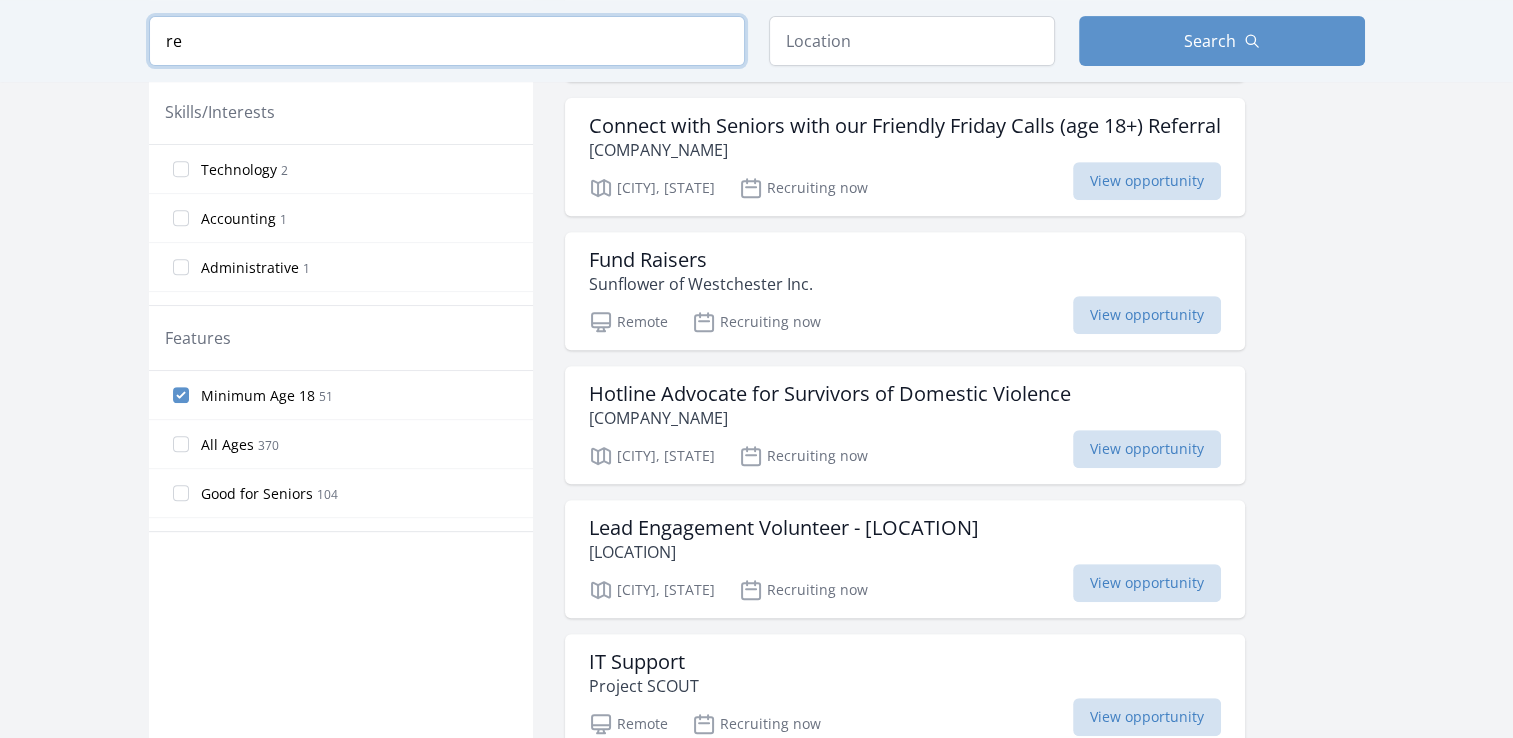type on "r" 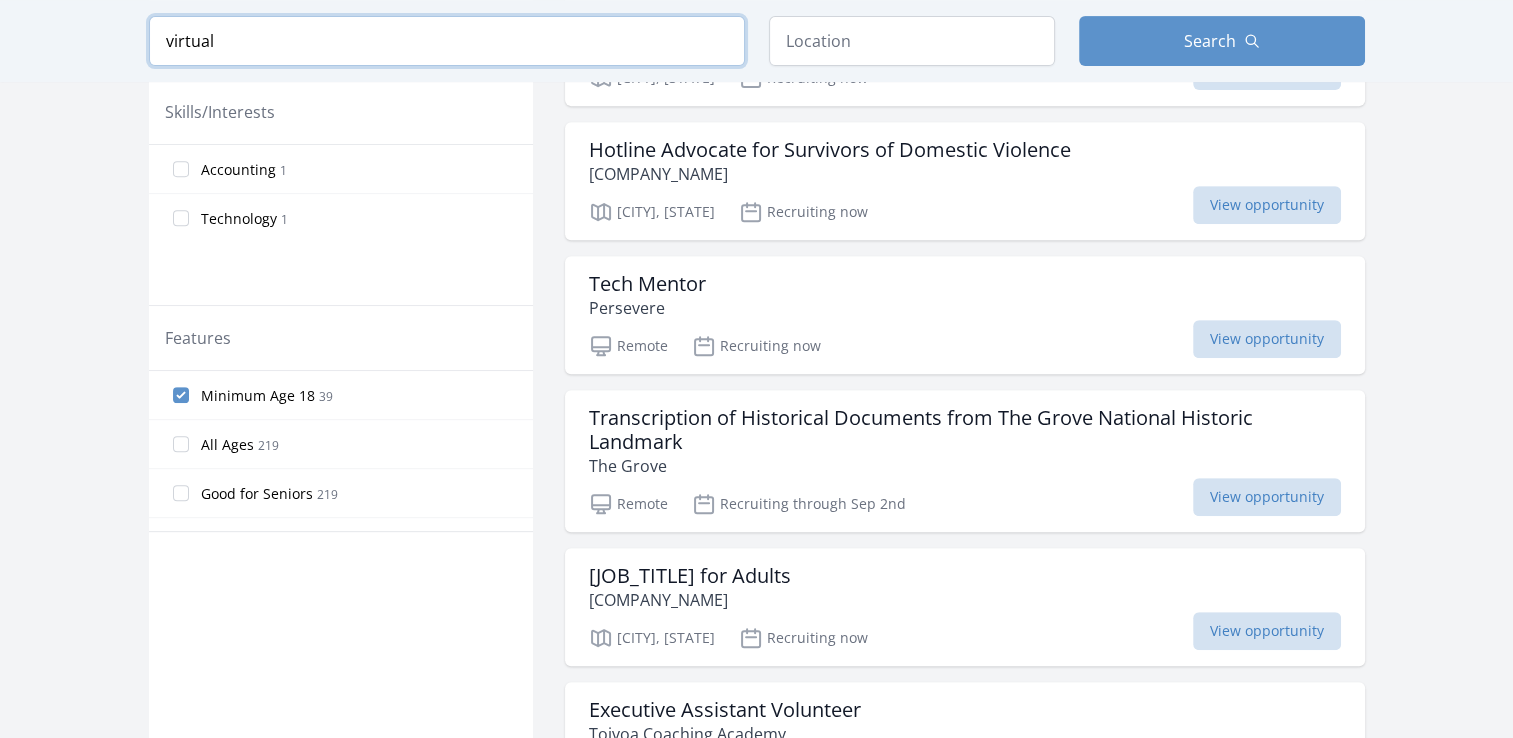 click at bounding box center [0, 0] 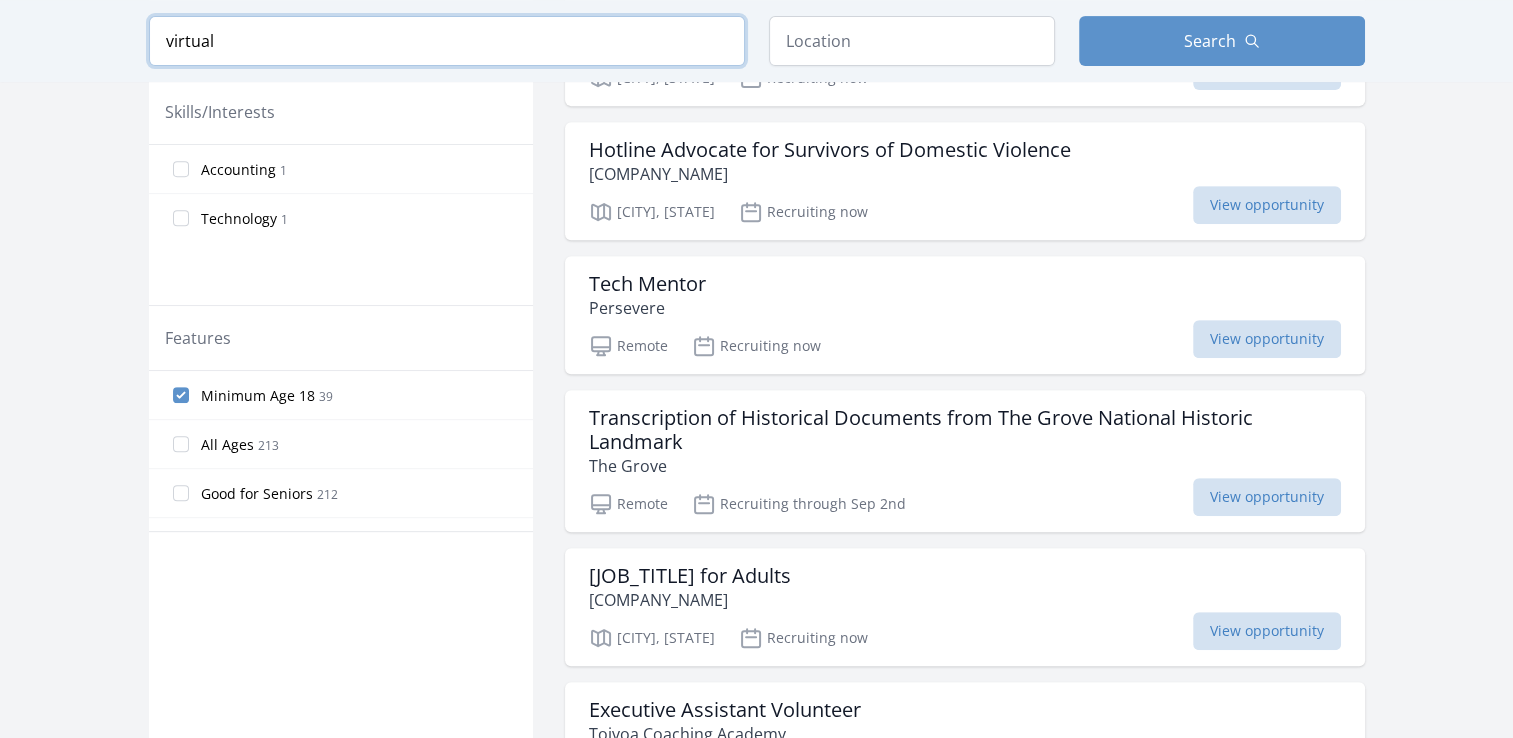 click on "virtual" at bounding box center [447, 41] 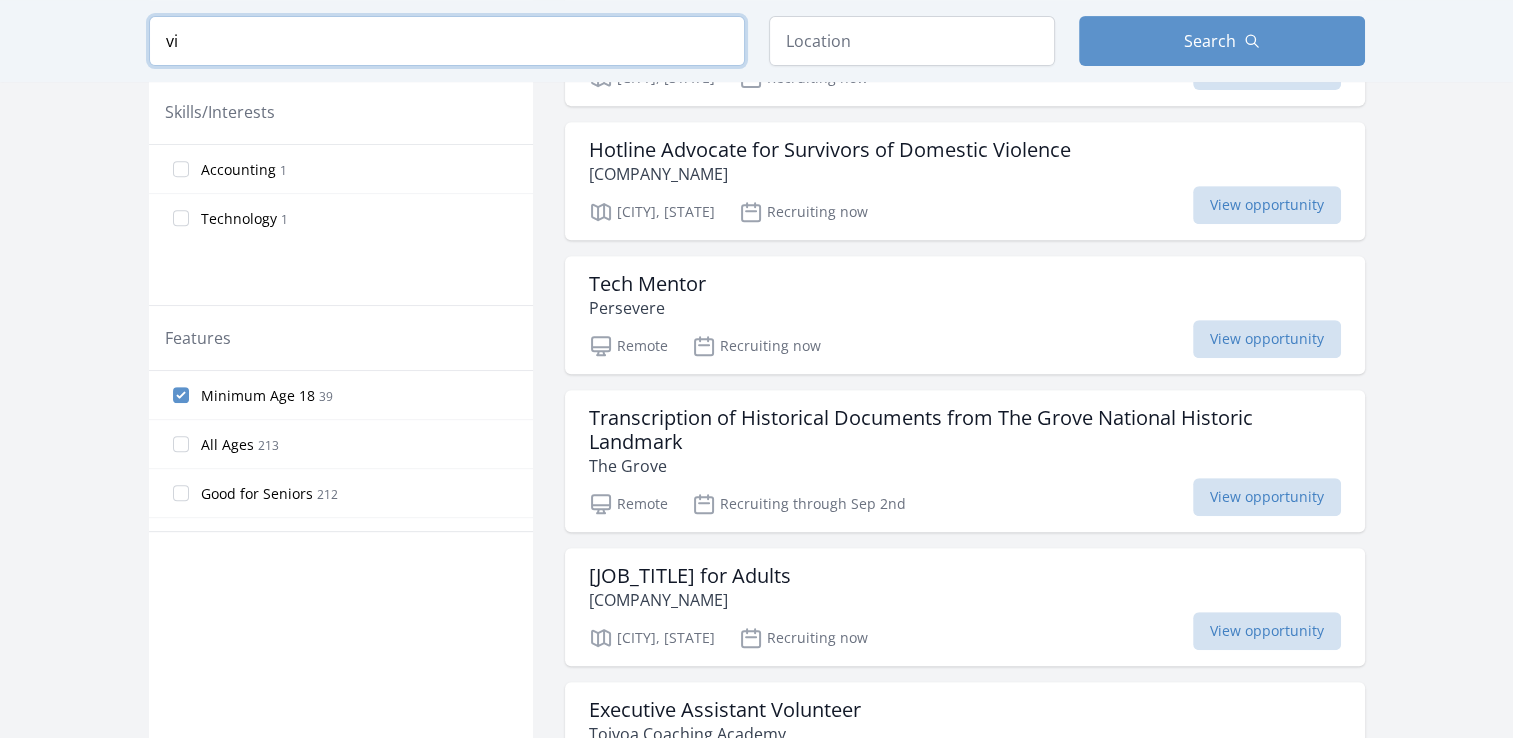 type on "v" 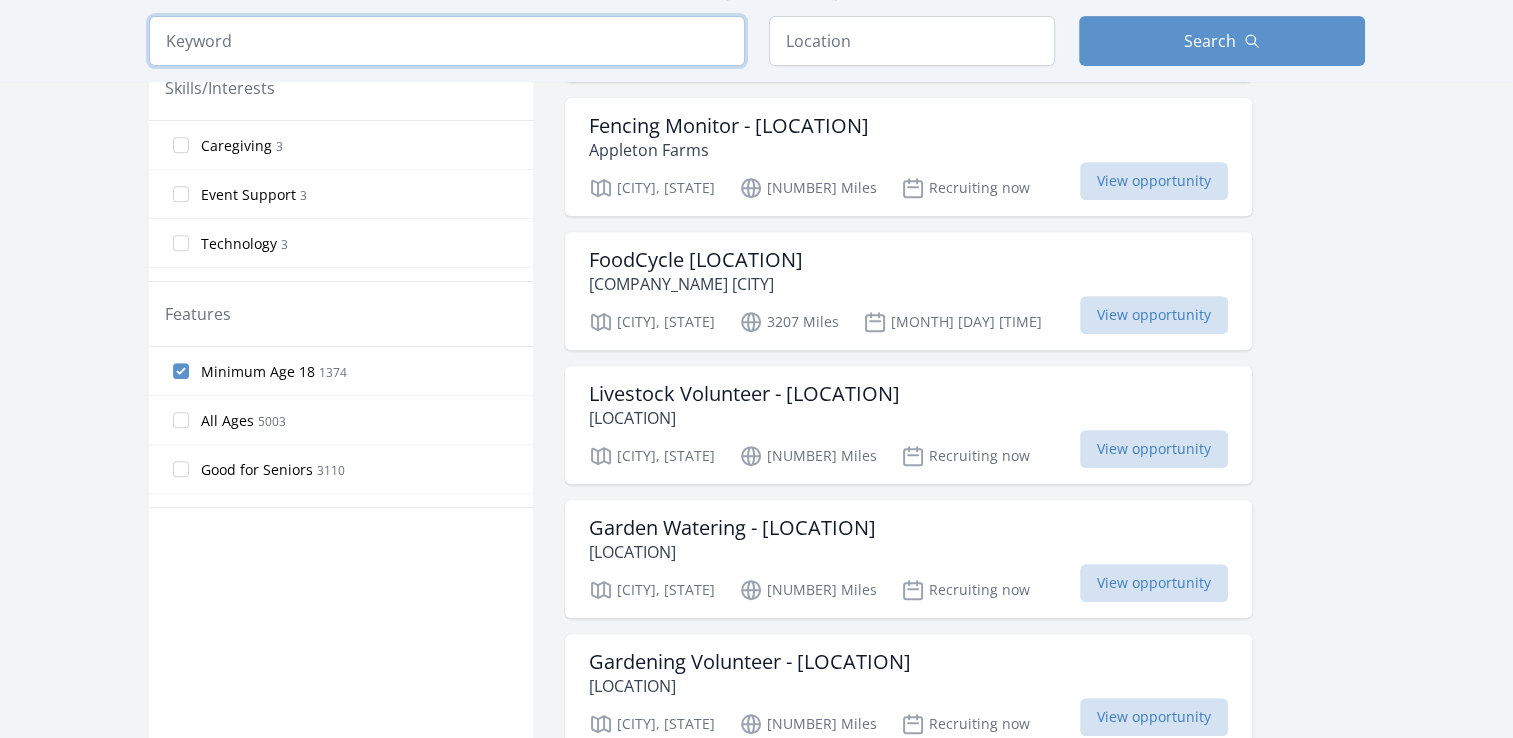 scroll, scrollTop: 817, scrollLeft: 0, axis: vertical 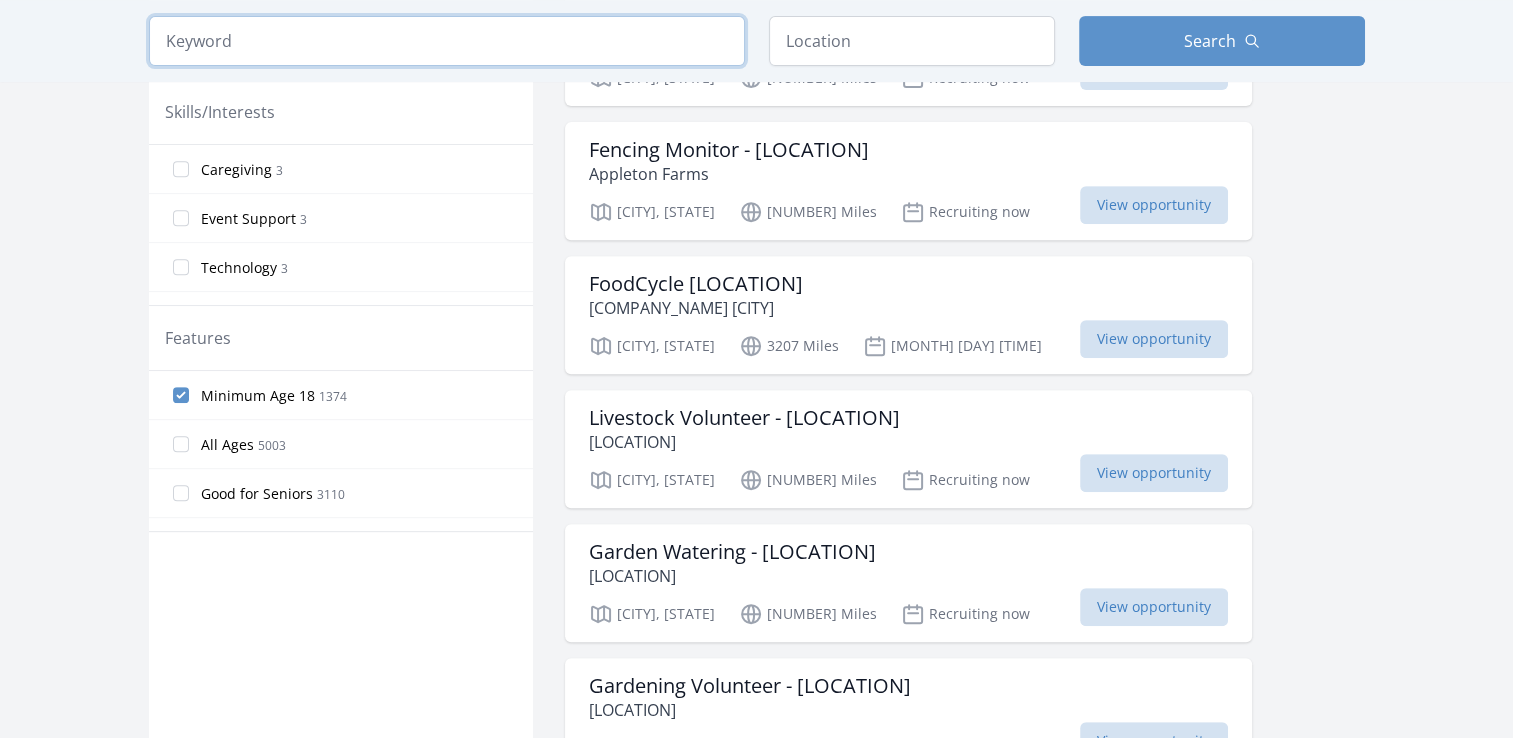 type 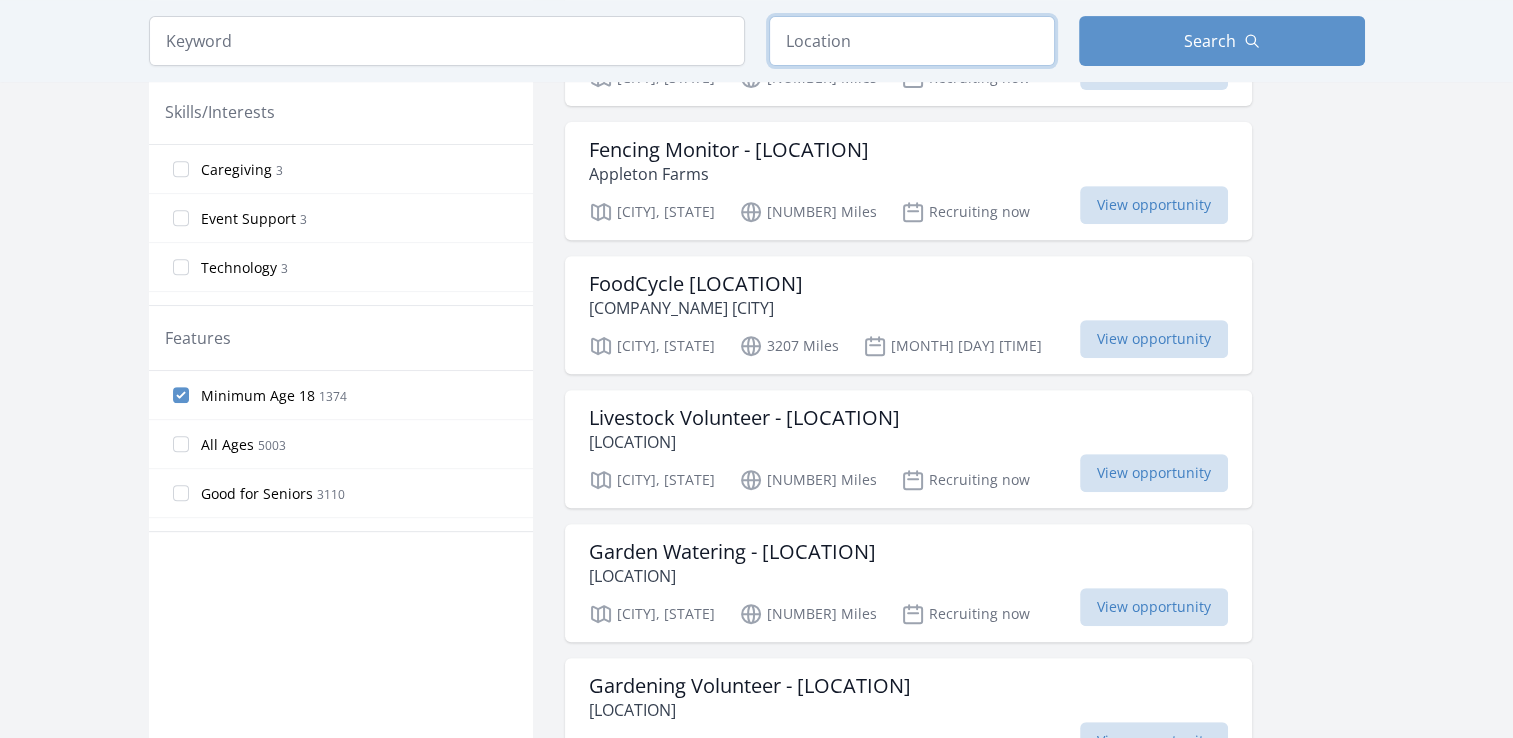 click at bounding box center (912, 41) 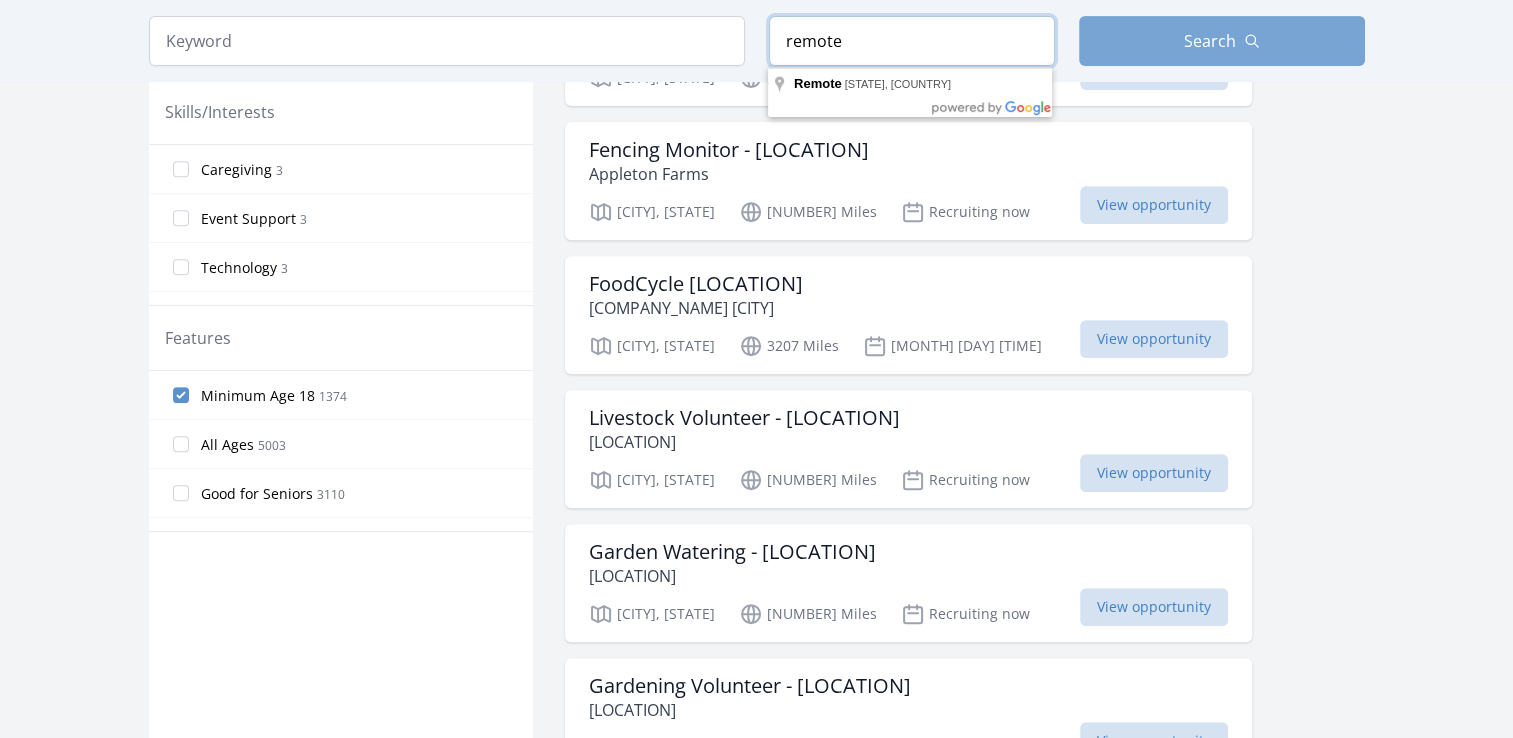 type on "remote" 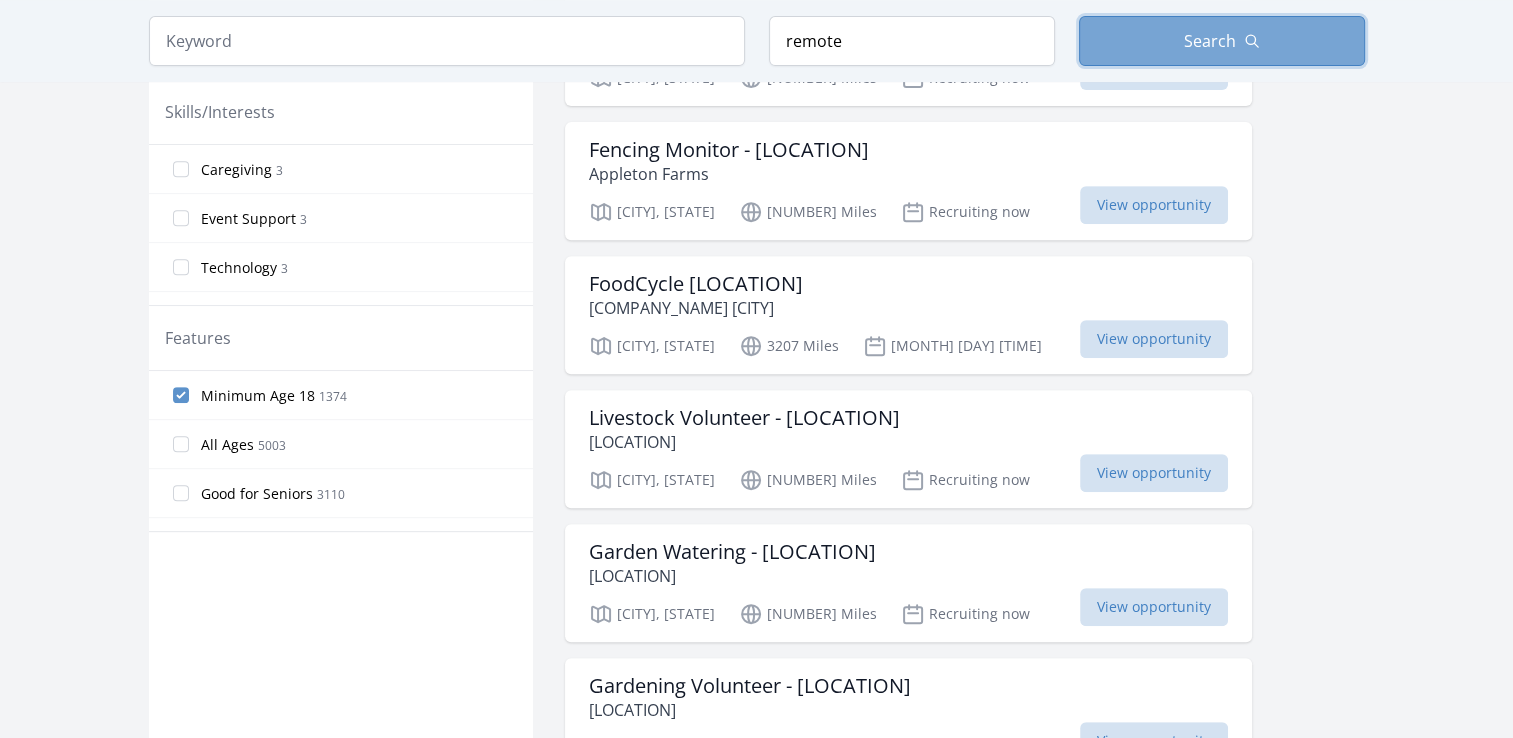click on "Search" at bounding box center [1210, 41] 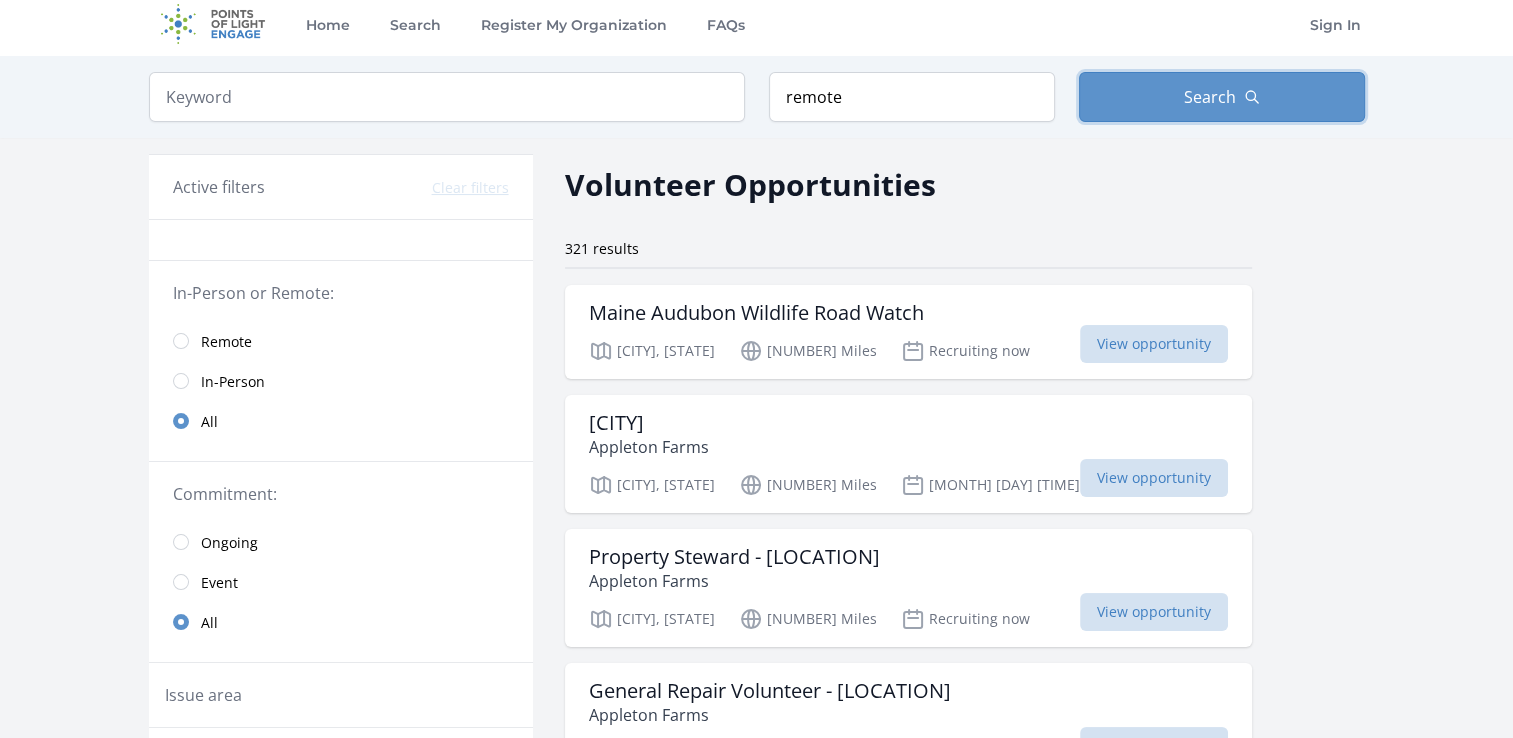 scroll, scrollTop: 4, scrollLeft: 0, axis: vertical 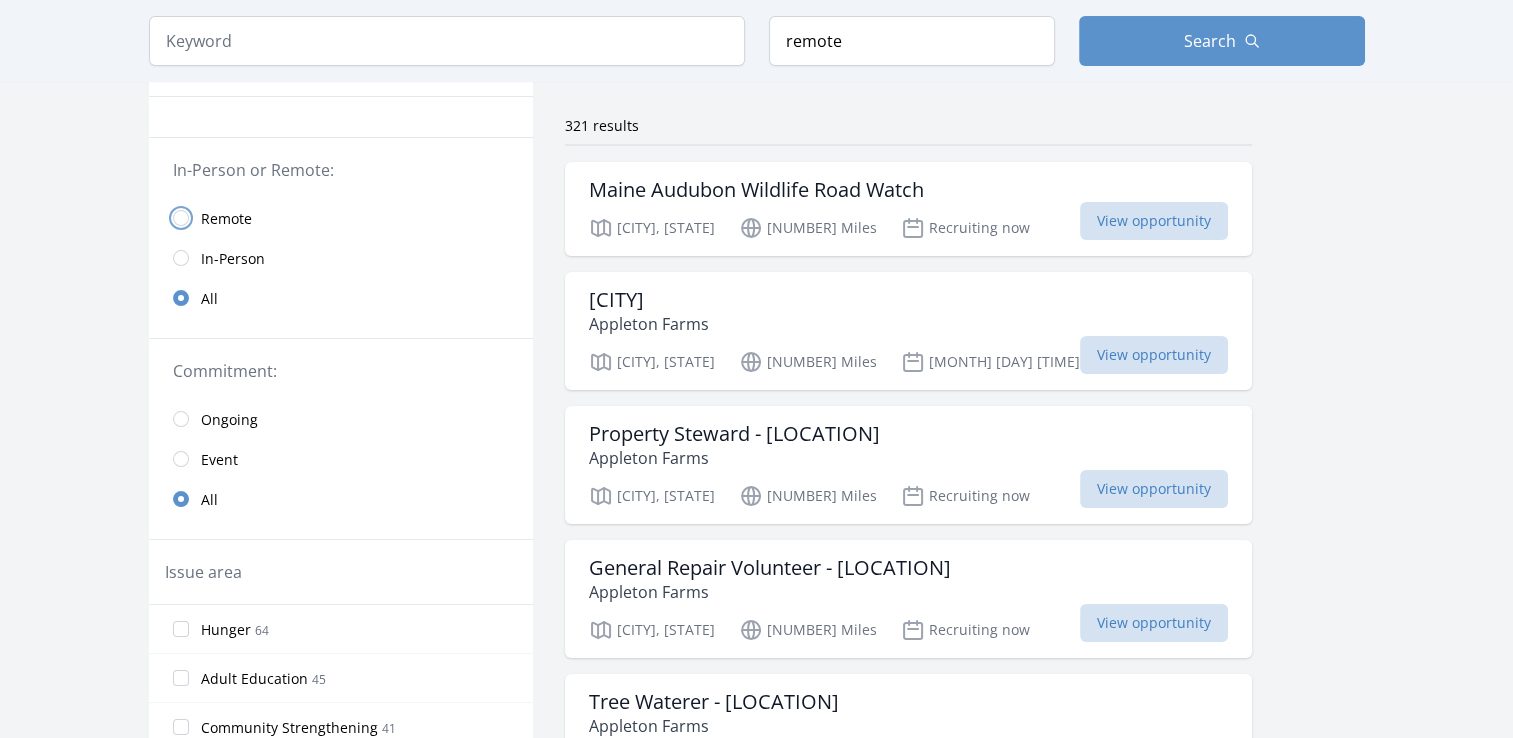click at bounding box center (181, 218) 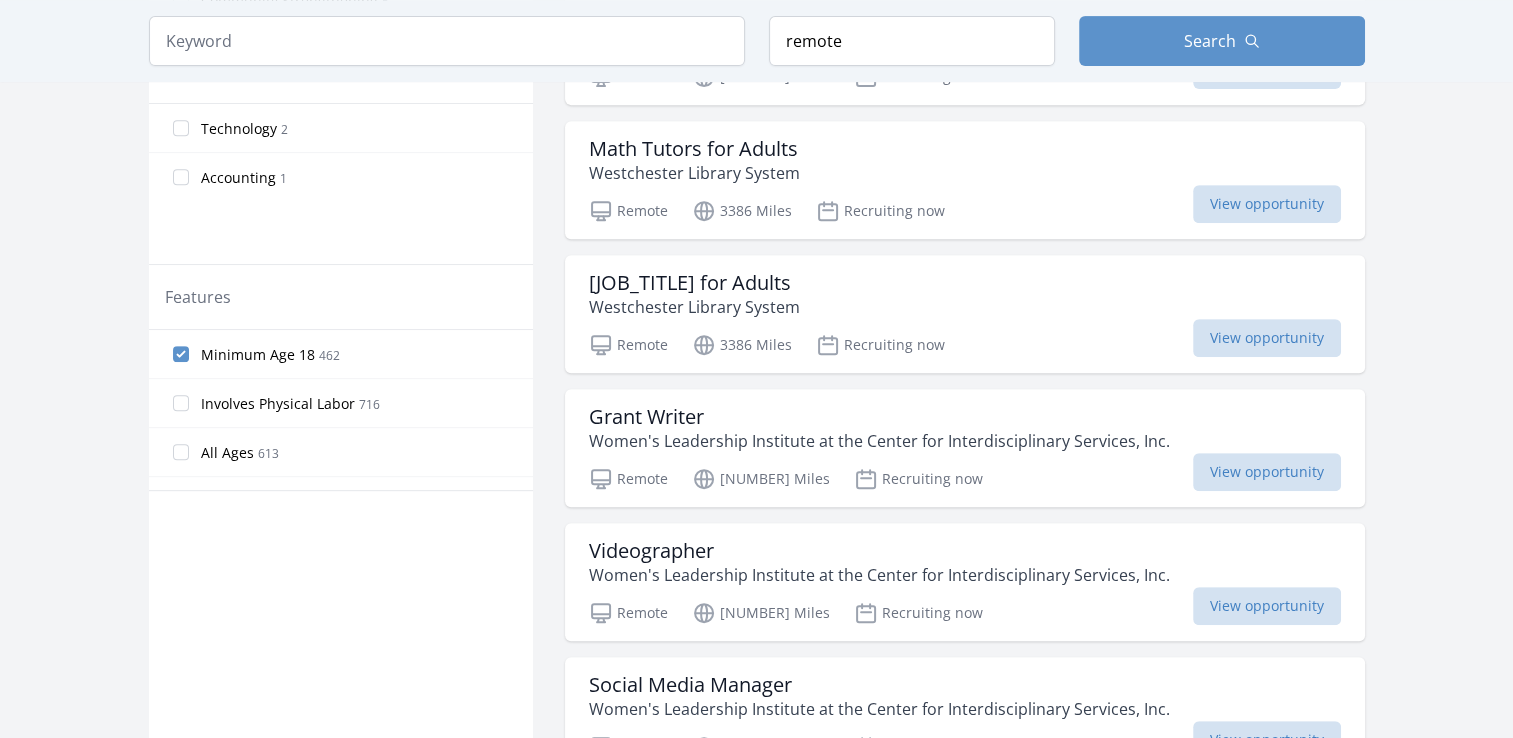 scroll, scrollTop: 889, scrollLeft: 0, axis: vertical 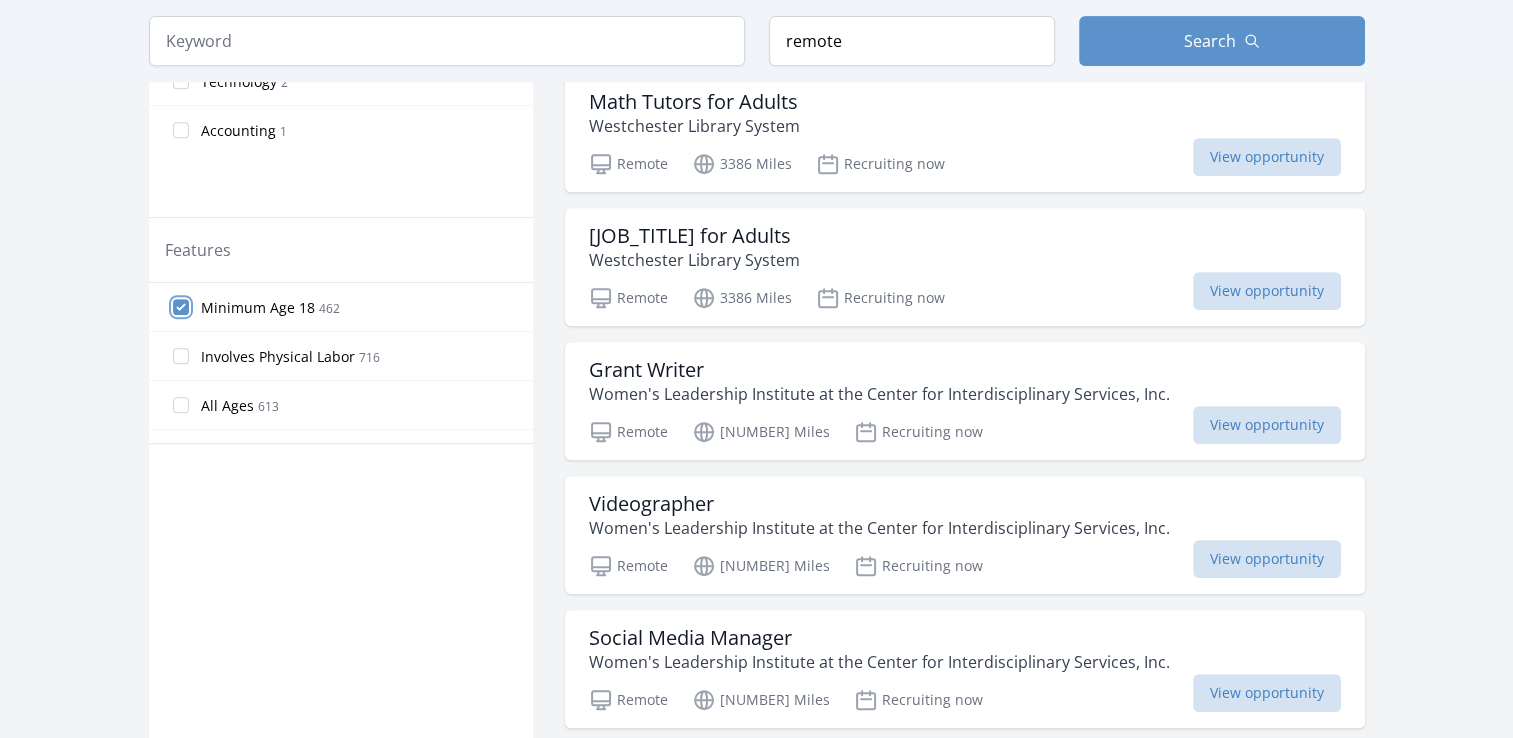 click on "Minimum Age 18   [NUMBER]" at bounding box center [181, 307] 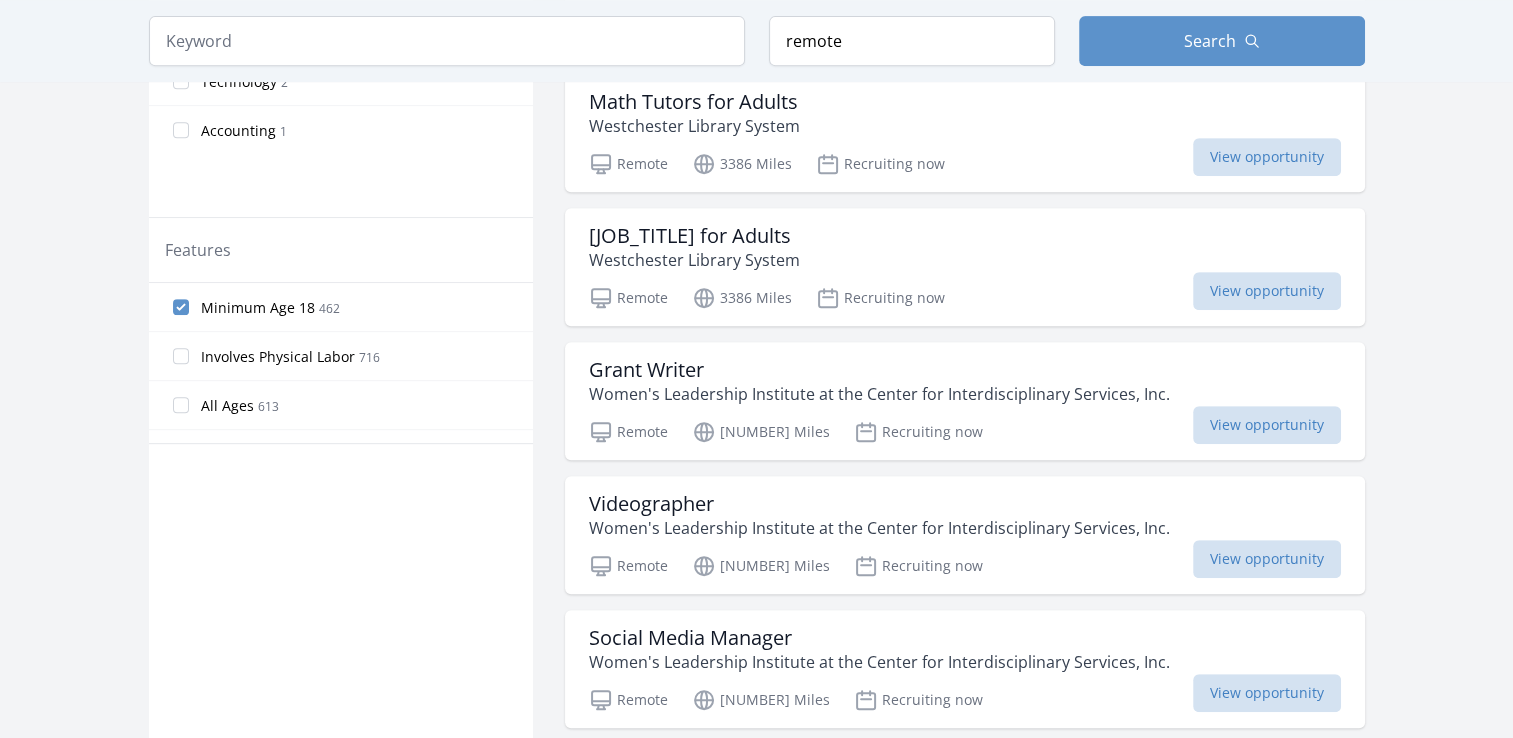 scroll, scrollTop: 929, scrollLeft: 0, axis: vertical 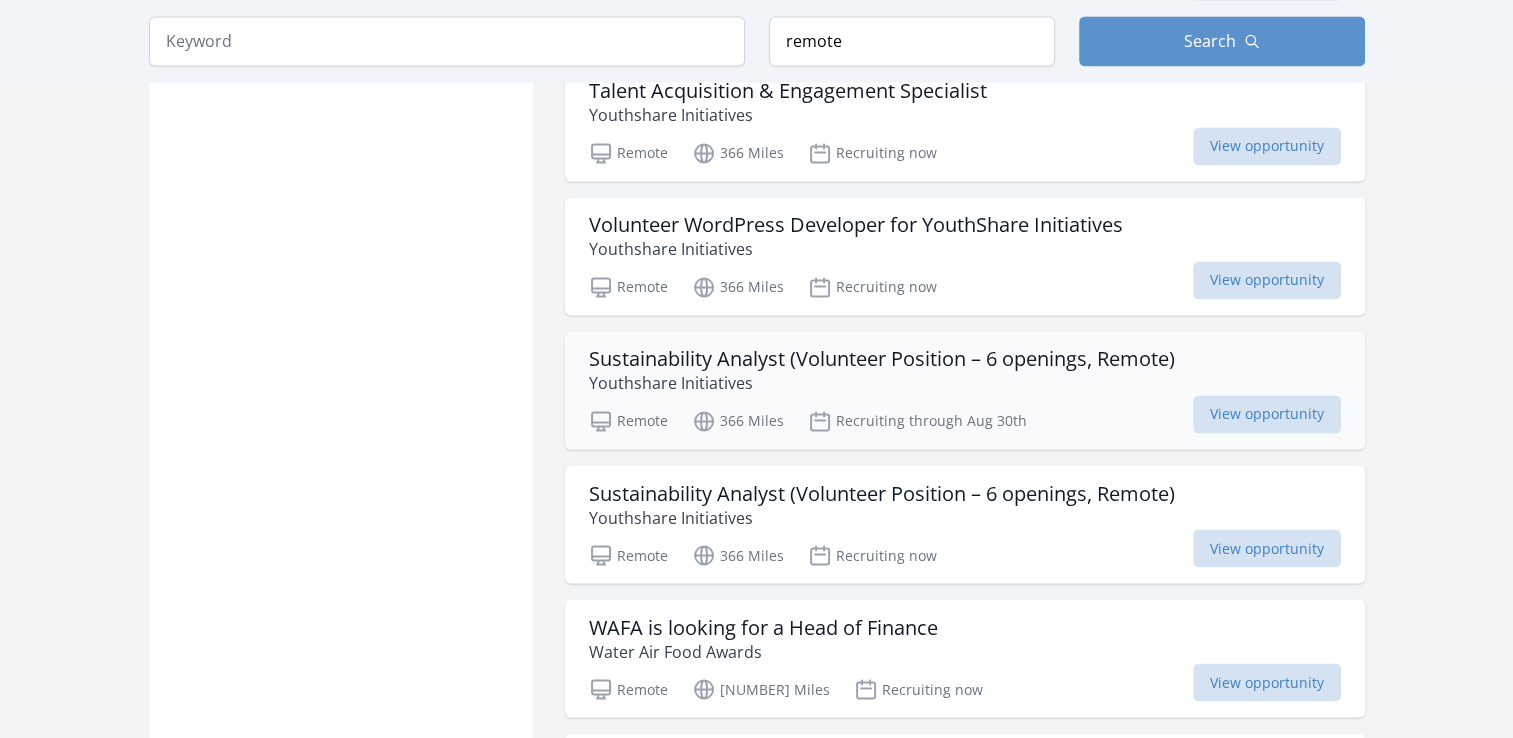 click on "Sustainability Analyst (Volunteer Position – 6 openings, Remote)" at bounding box center [882, 359] 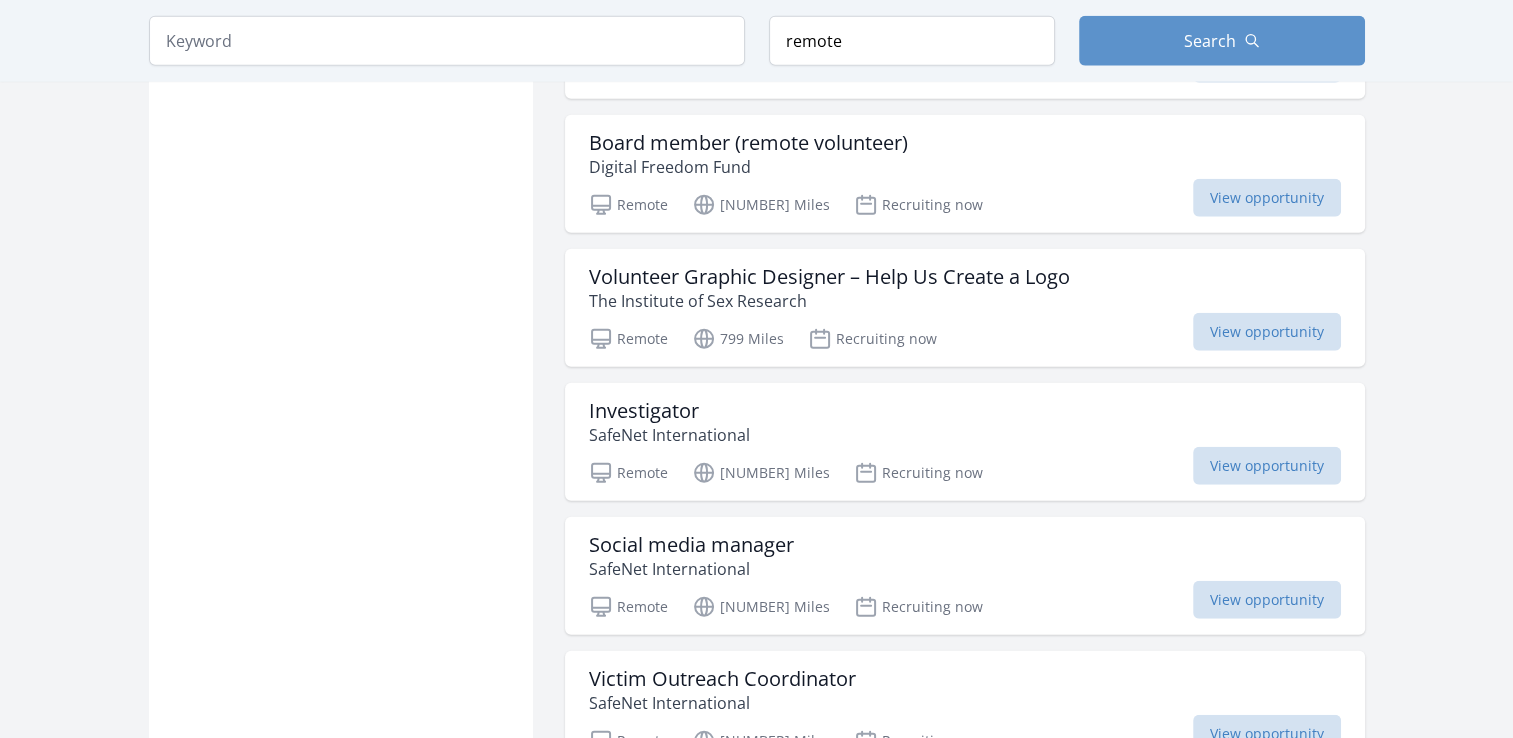 scroll, scrollTop: 12585, scrollLeft: 0, axis: vertical 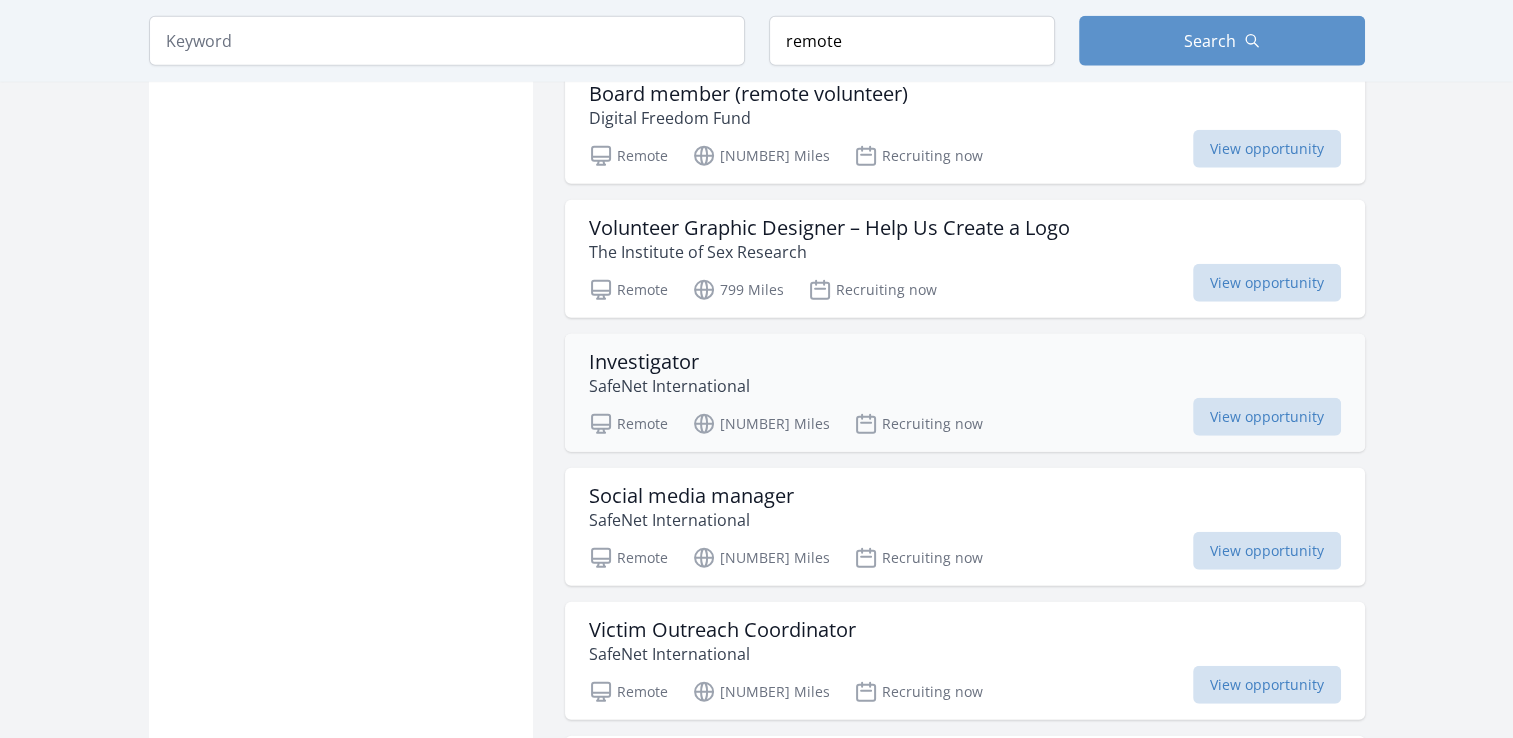 click on "Investigator" at bounding box center (669, 362) 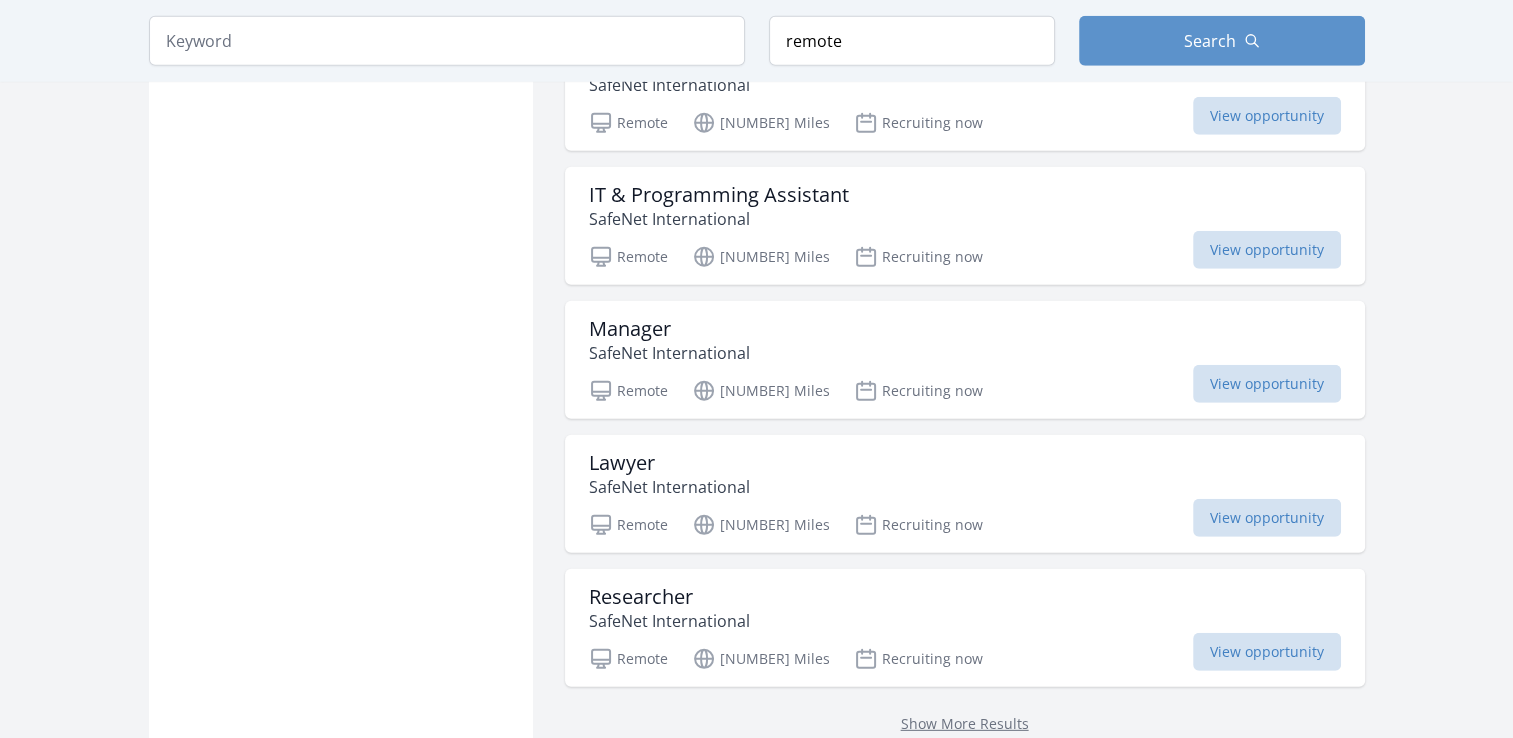 scroll, scrollTop: 13236, scrollLeft: 0, axis: vertical 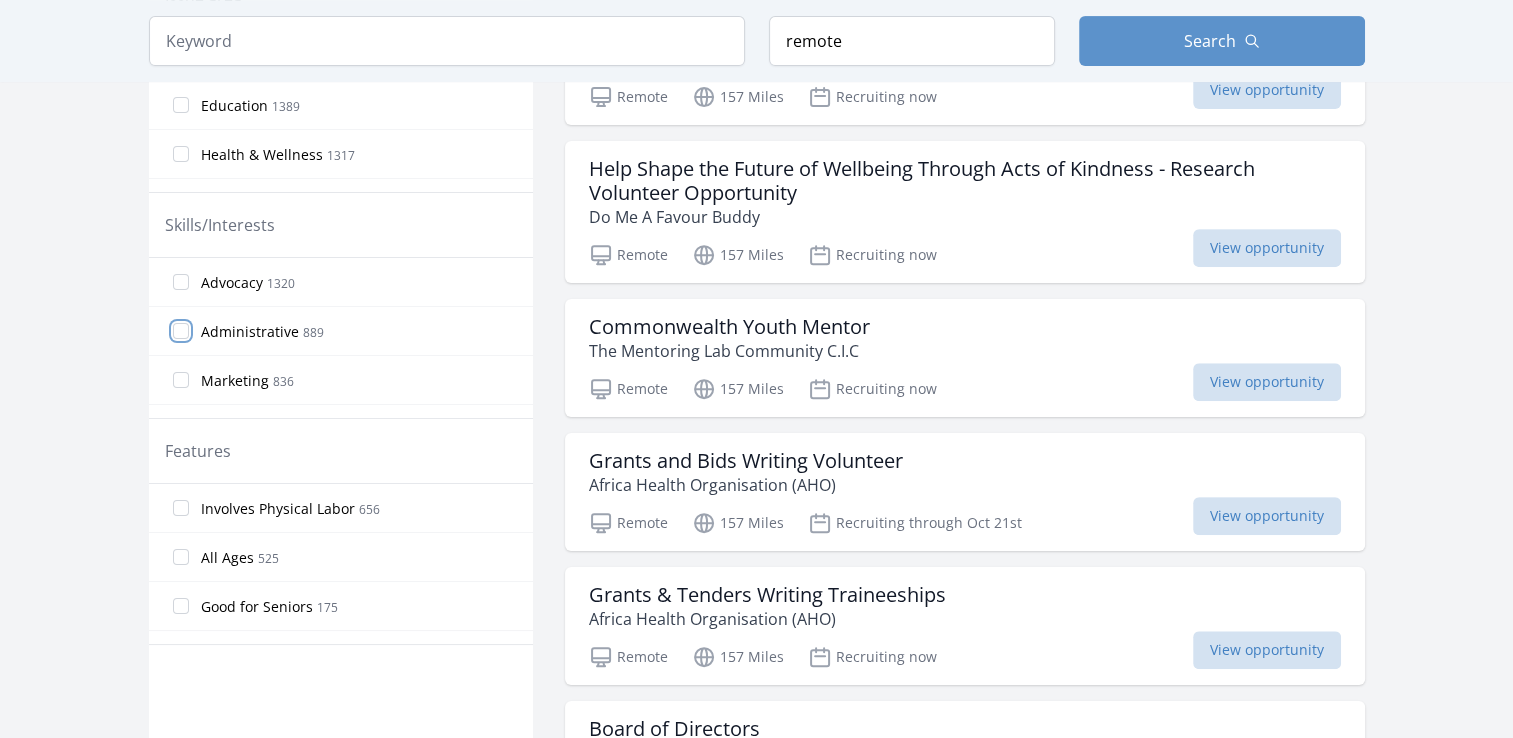 click on "Administrative   [NUMBER]" at bounding box center (181, 331) 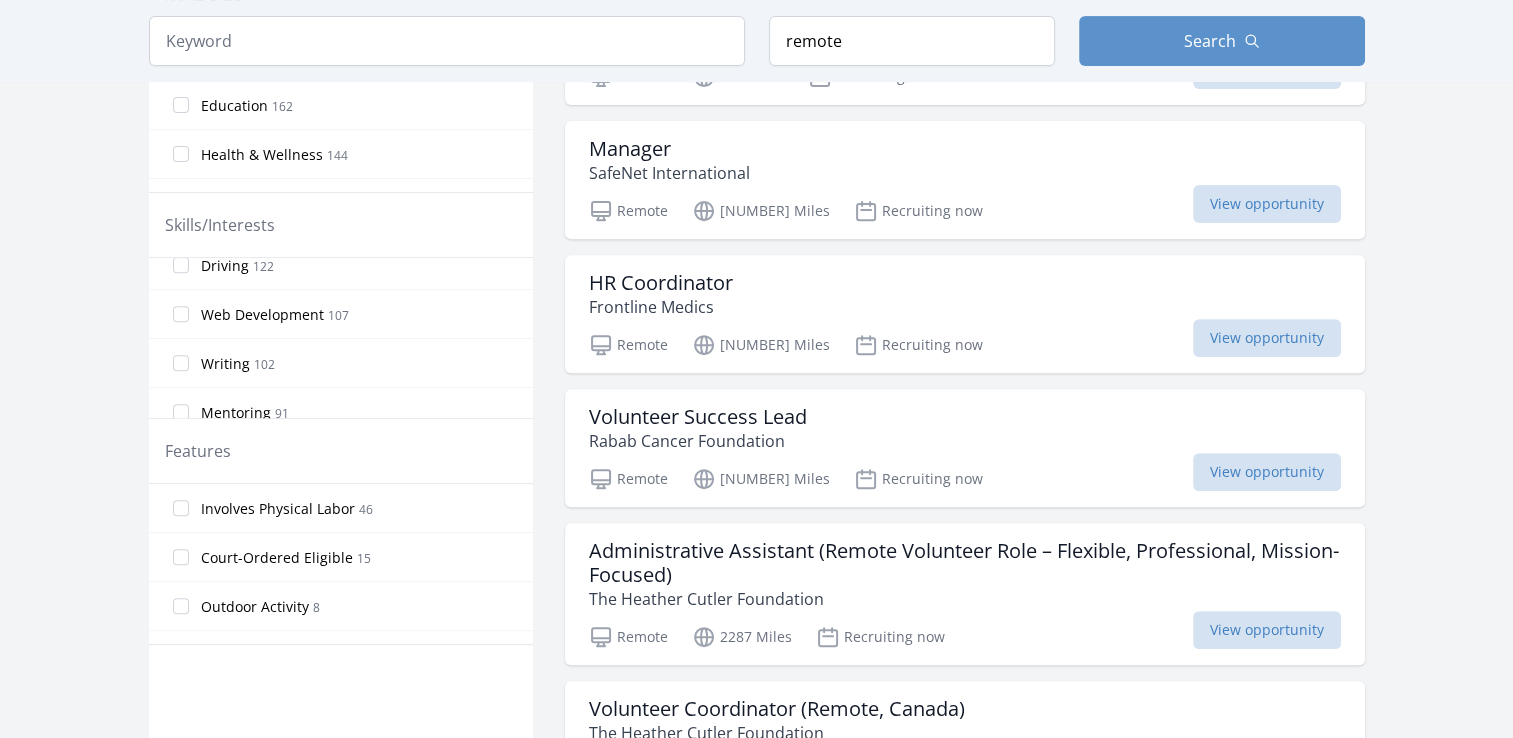 scroll, scrollTop: 864, scrollLeft: 0, axis: vertical 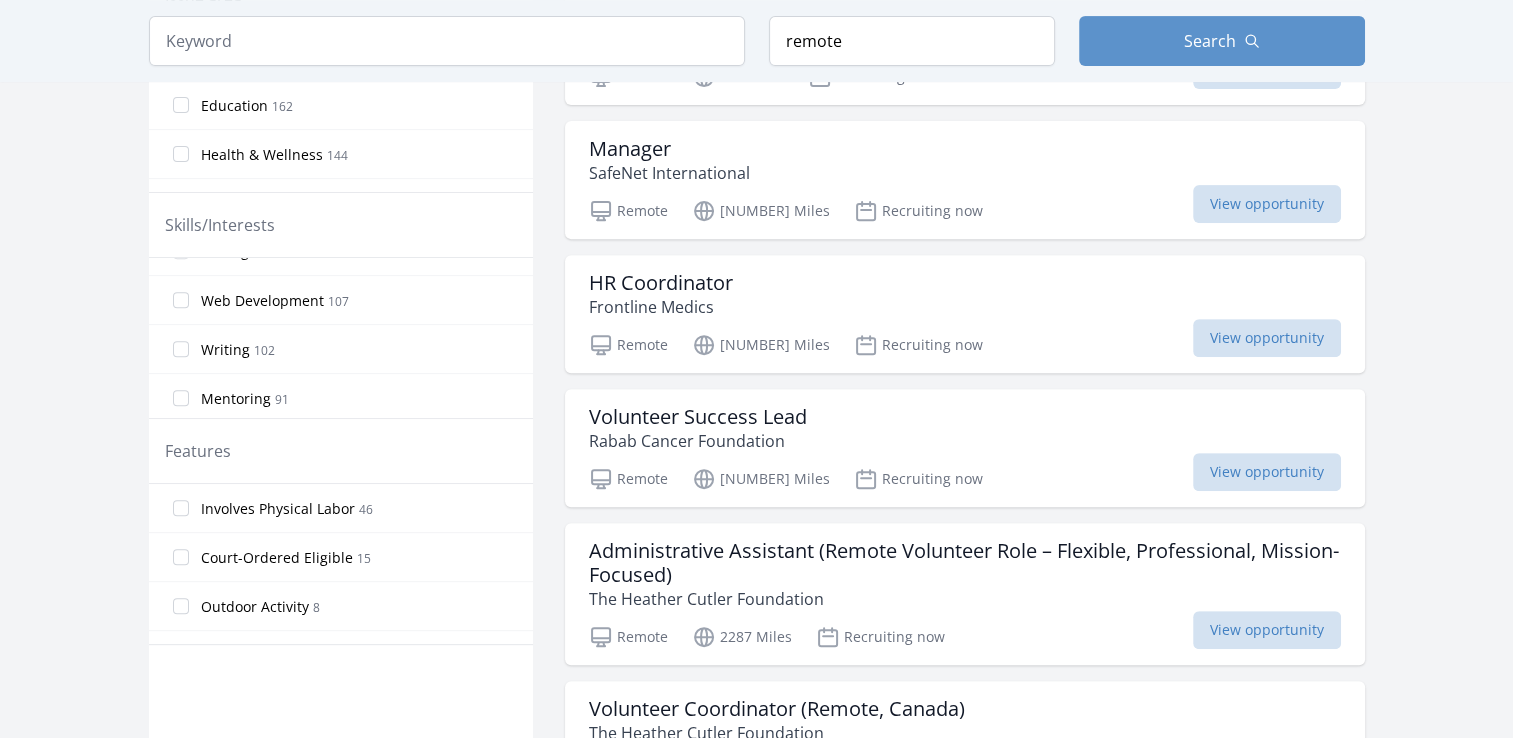 click on "Writing   102" at bounding box center [341, 349] 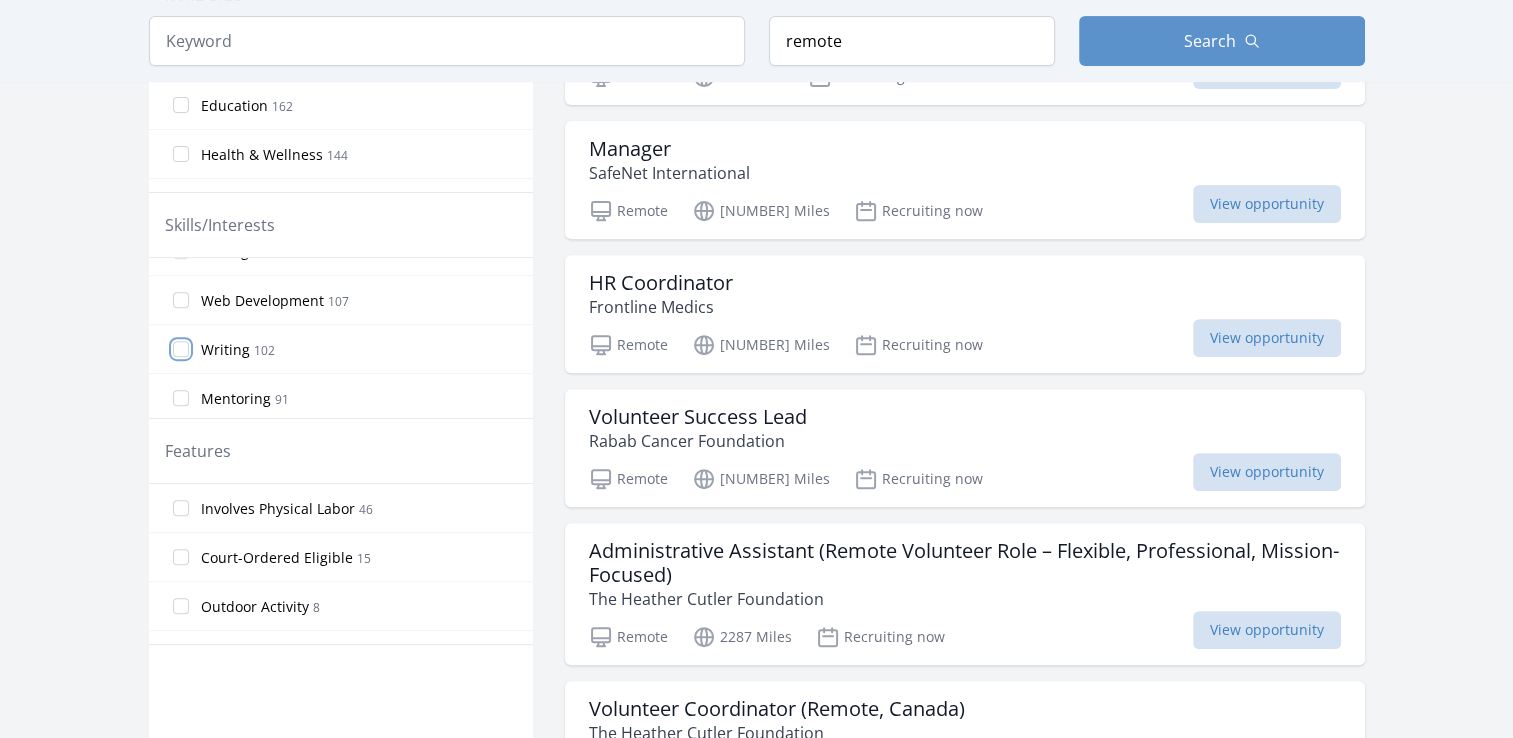 click on "Writing   102" at bounding box center (181, 349) 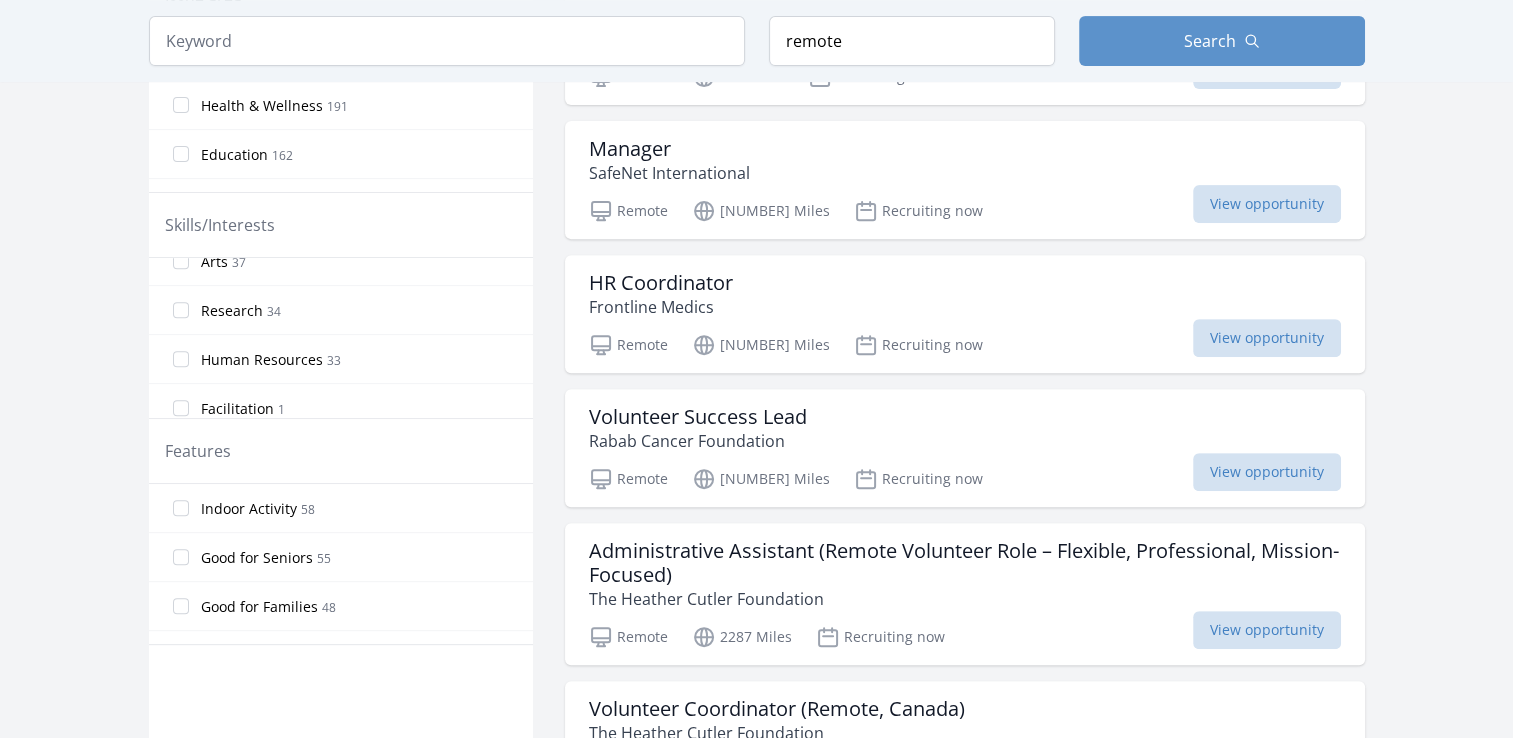 scroll, scrollTop: 1596, scrollLeft: 0, axis: vertical 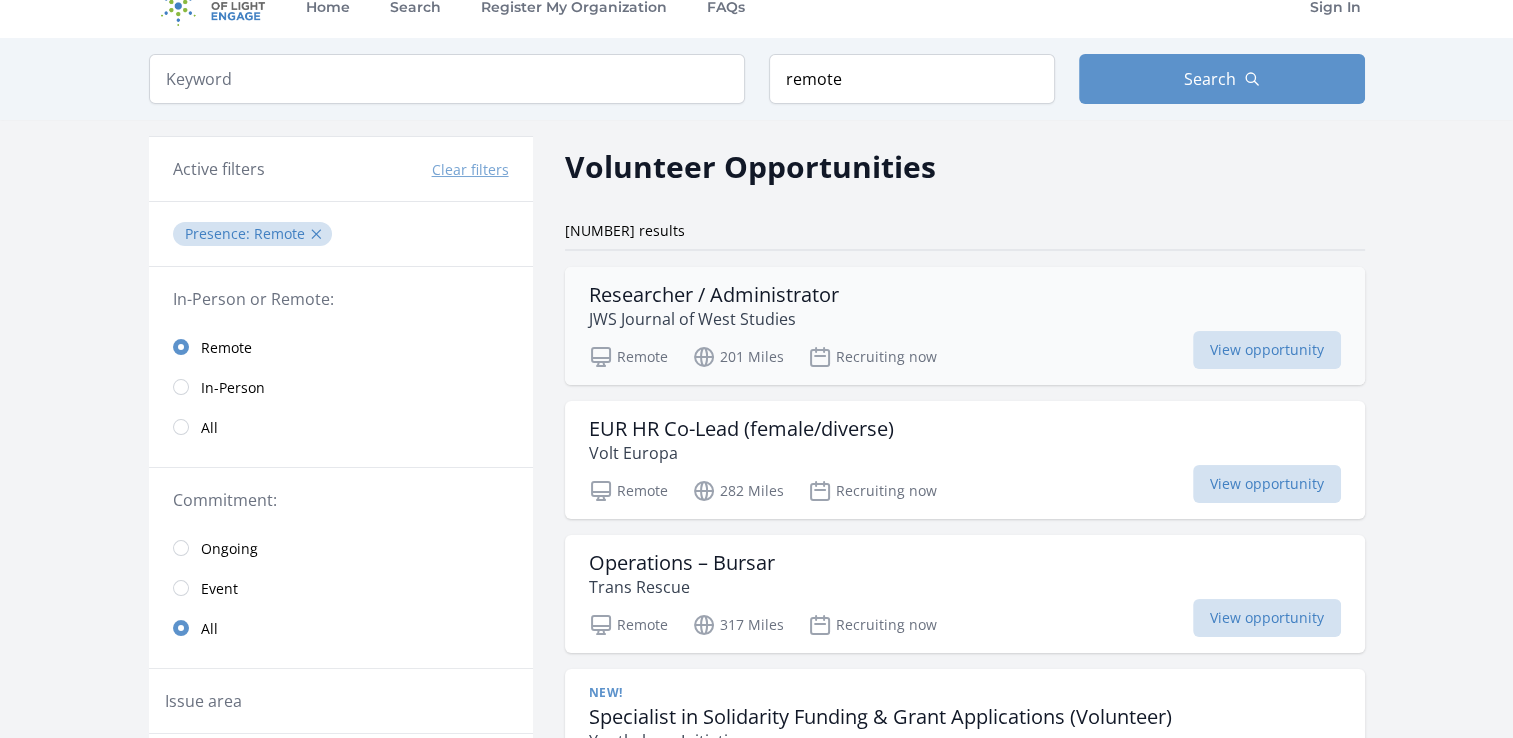 click on "Researcher / Administrator" at bounding box center (714, 295) 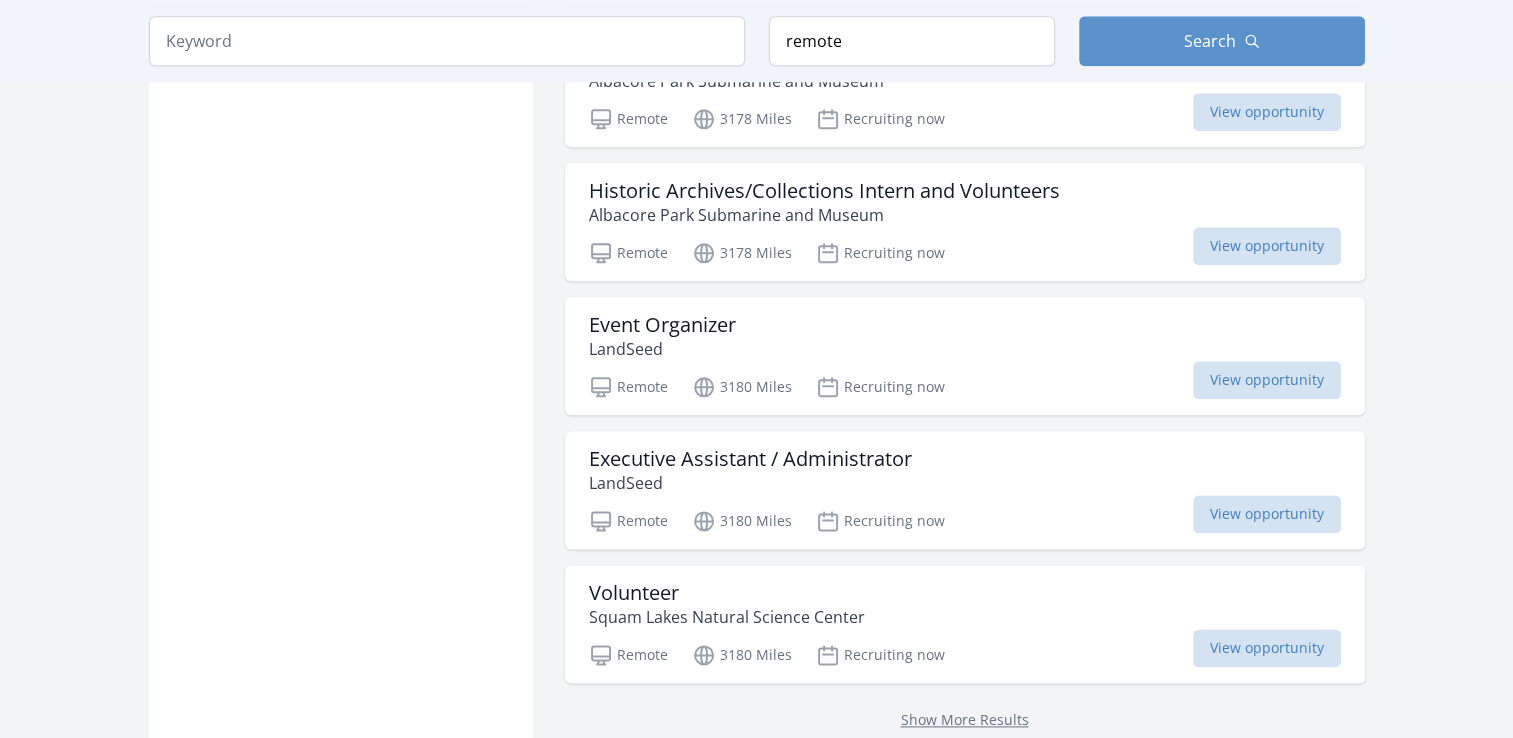 scroll, scrollTop: 2395, scrollLeft: 0, axis: vertical 